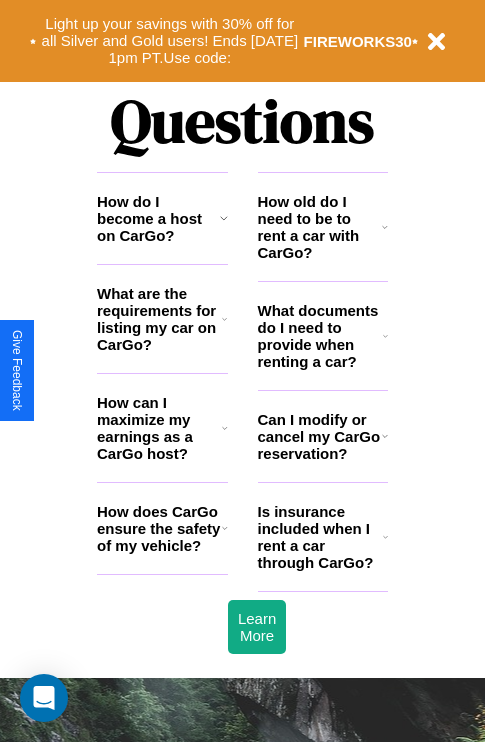 scroll, scrollTop: 2423, scrollLeft: 0, axis: vertical 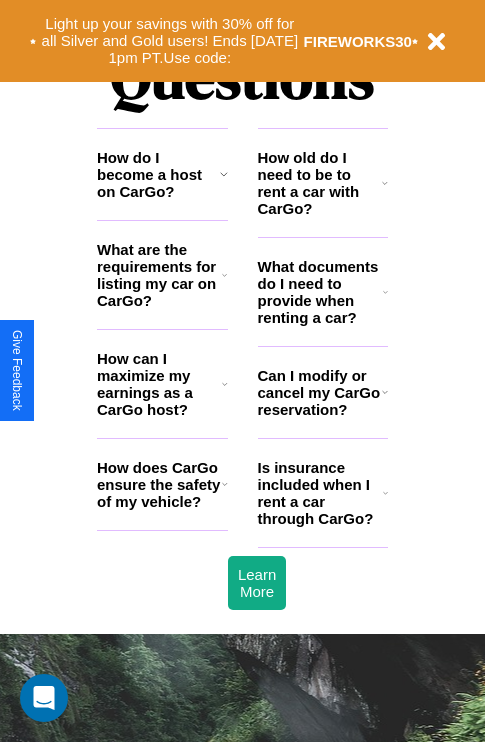 click on "Can I modify or cancel my CarGo reservation?" at bounding box center [320, 392] 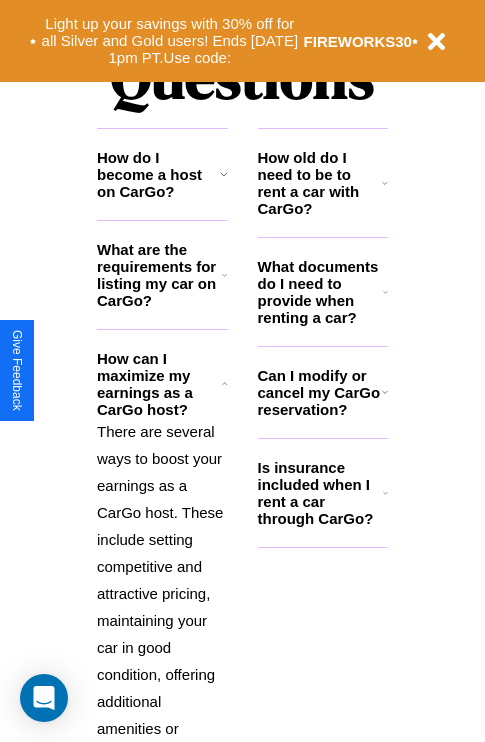 click 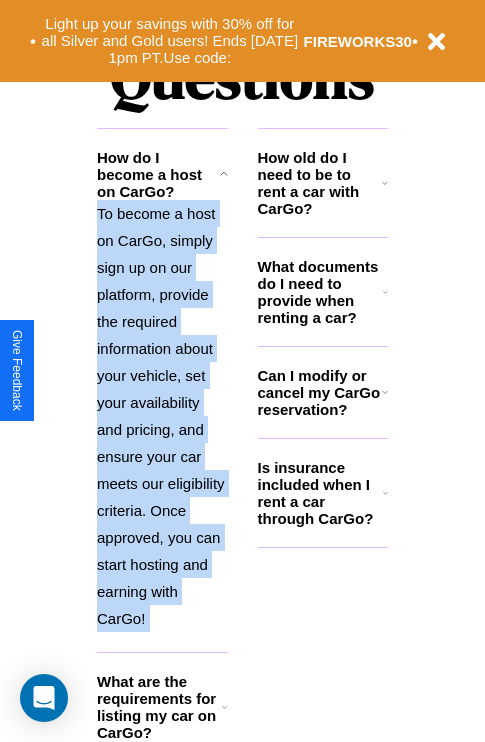 click on "To become a host on CarGo, simply sign up on our platform, provide the required information about your vehicle, set your availability and pricing, and ensure your car meets our eligibility criteria. Once approved, you can start hosting and earning with CarGo!" at bounding box center (162, 416) 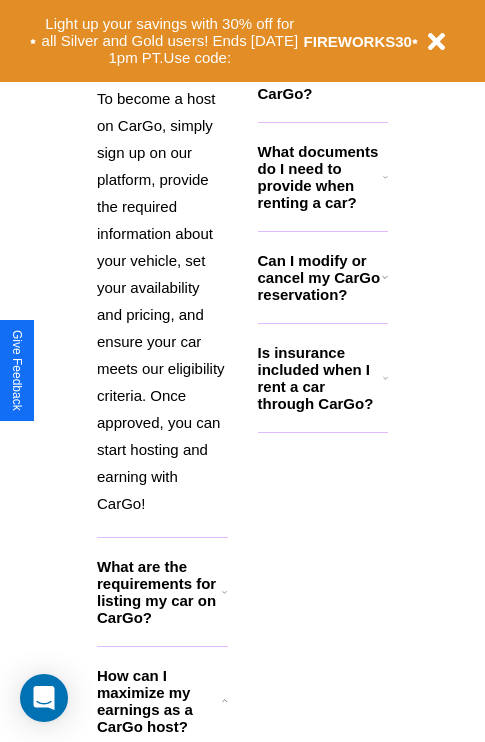 click 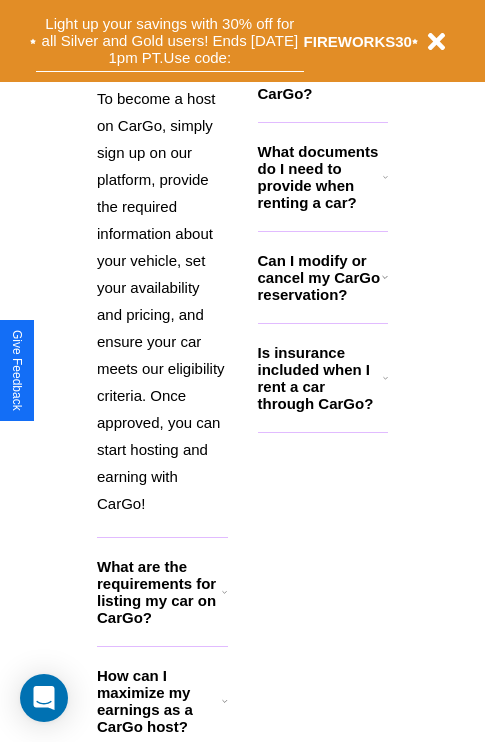 click on "Light up your savings with 30% off for all Silver and Gold users! Ends [DATE] 1pm PT.  Use code:" at bounding box center [170, 41] 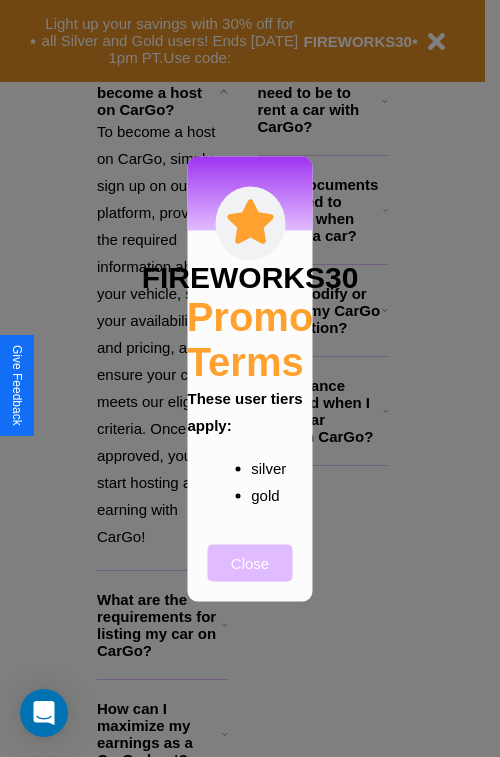 click on "Close" at bounding box center [250, 562] 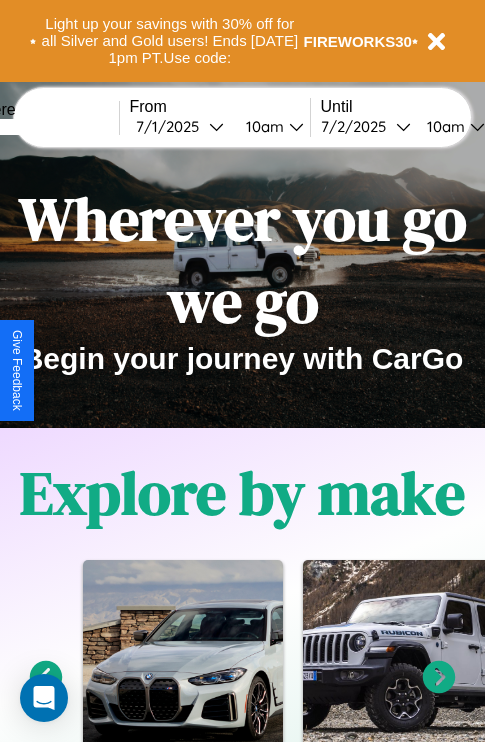 scroll, scrollTop: 0, scrollLeft: 0, axis: both 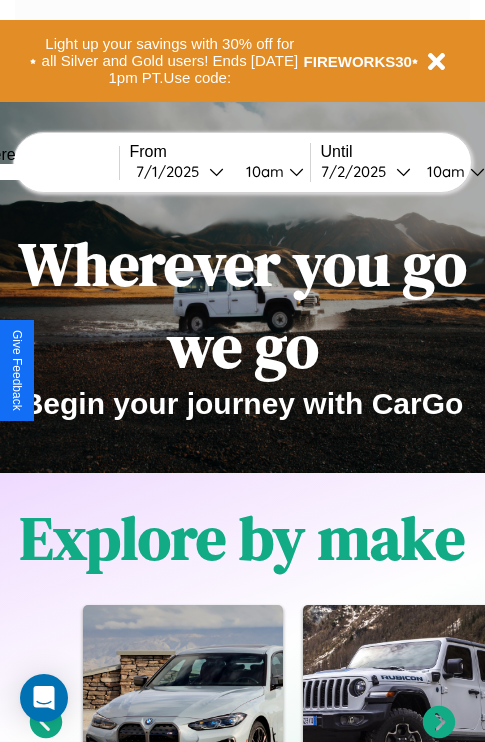 click at bounding box center (44, 172) 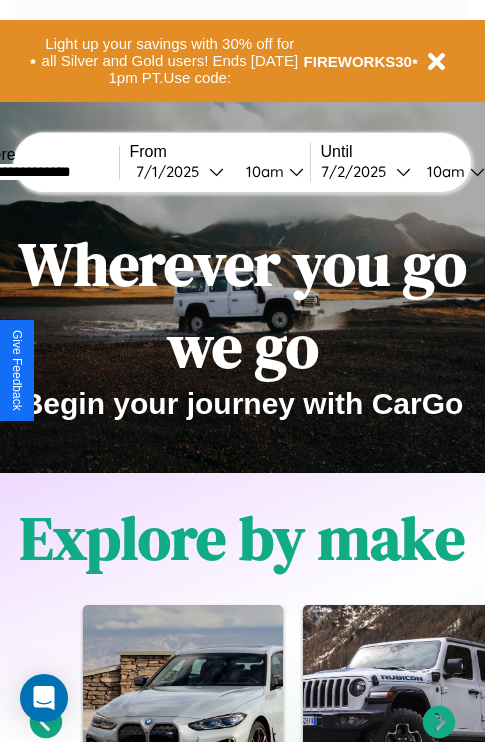 type on "**********" 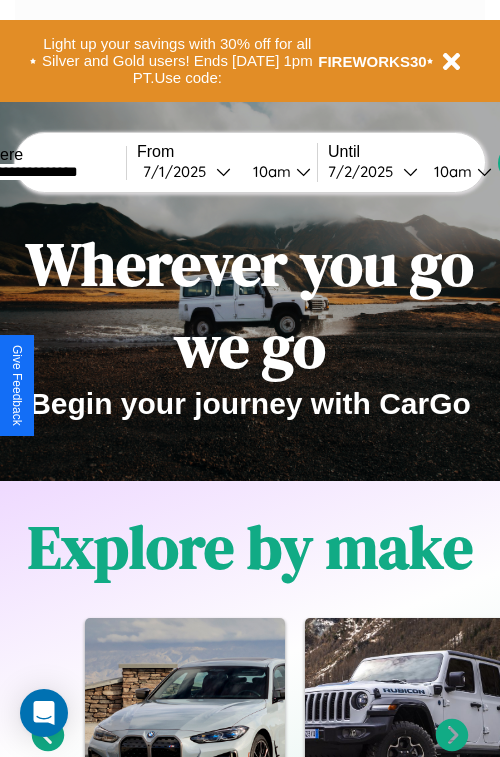 select on "*" 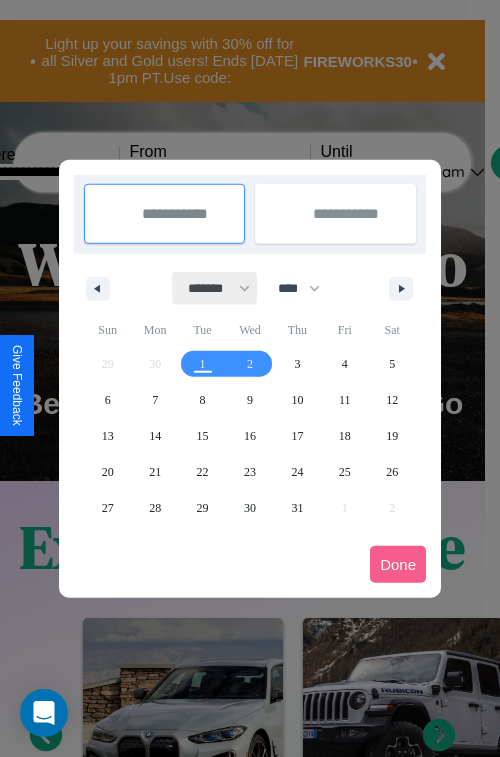 click on "******* ******** ***** ***** *** **** **** ****** ********* ******* ******** ********" at bounding box center (215, 288) 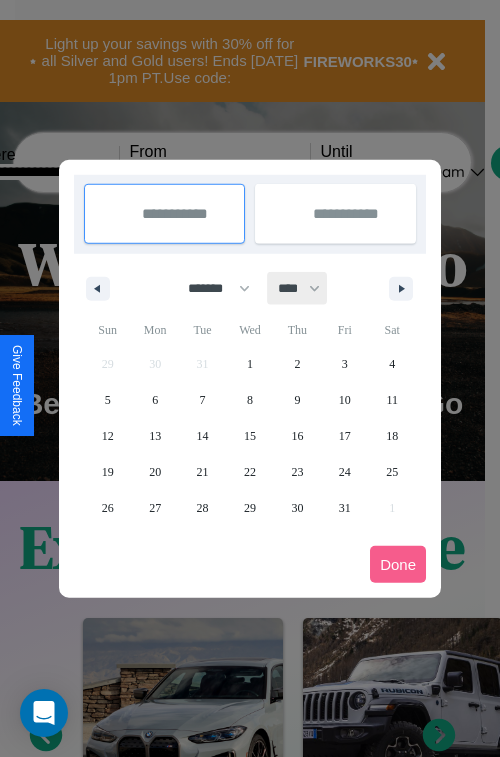 click on "**** **** **** **** **** **** **** **** **** **** **** **** **** **** **** **** **** **** **** **** **** **** **** **** **** **** **** **** **** **** **** **** **** **** **** **** **** **** **** **** **** **** **** **** **** **** **** **** **** **** **** **** **** **** **** **** **** **** **** **** **** **** **** **** **** **** **** **** **** **** **** **** **** **** **** **** **** **** **** **** **** **** **** **** **** **** **** **** **** **** **** **** **** **** **** **** **** **** **** **** **** **** **** **** **** **** **** **** **** **** **** **** **** **** **** **** **** **** **** **** ****" at bounding box center (298, 288) 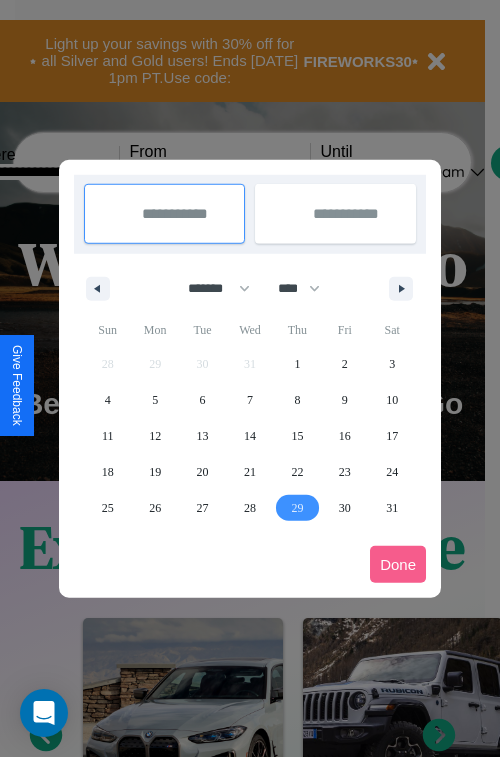 click on "29" at bounding box center (297, 508) 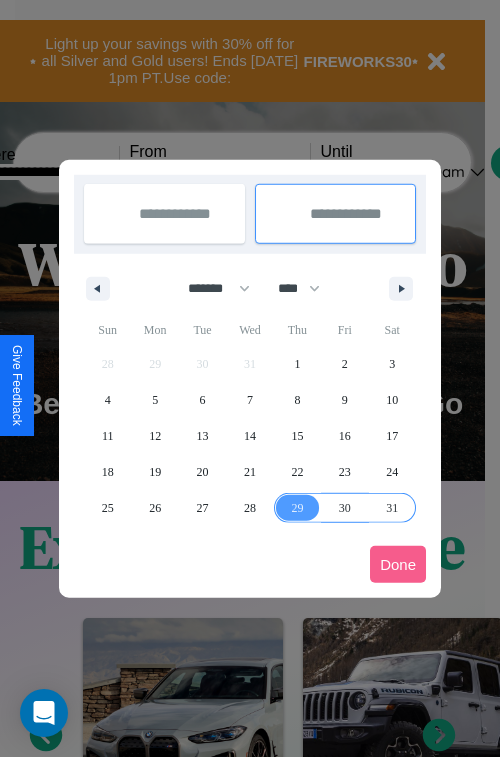 click on "31" at bounding box center (392, 508) 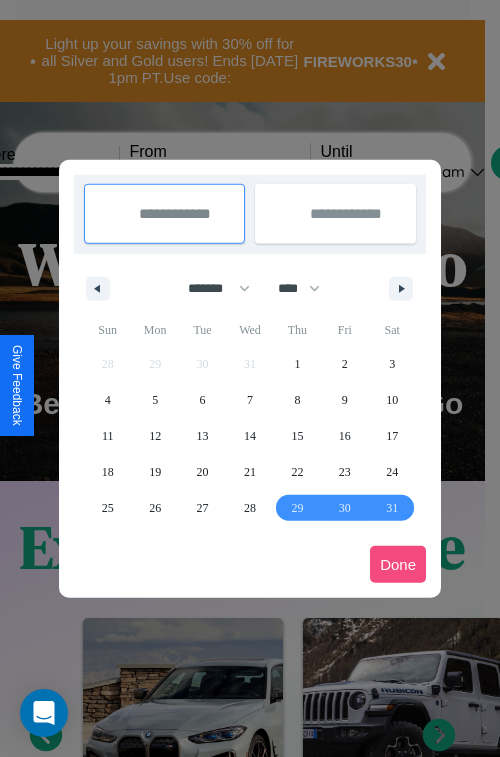 click on "Done" at bounding box center (398, 564) 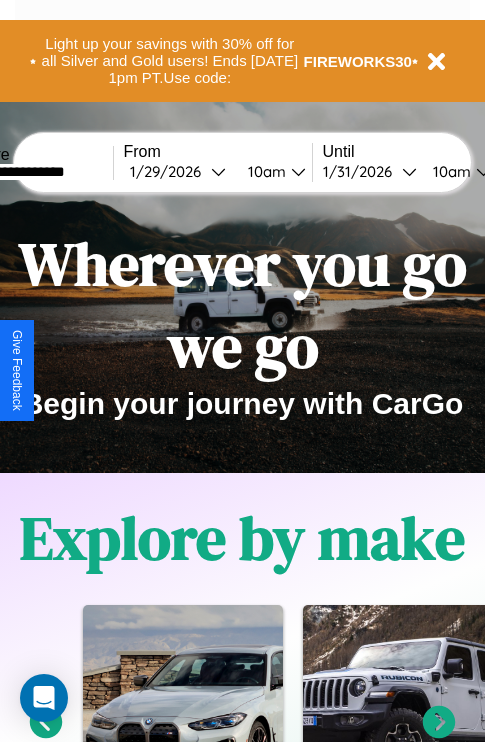scroll, scrollTop: 0, scrollLeft: 73, axis: horizontal 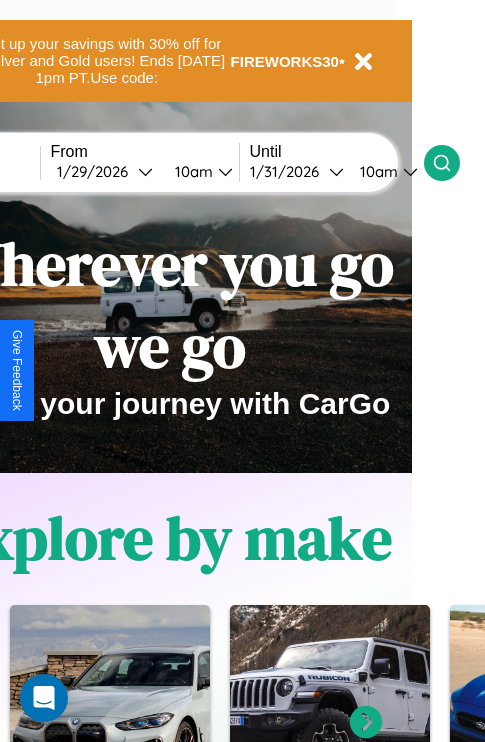 click 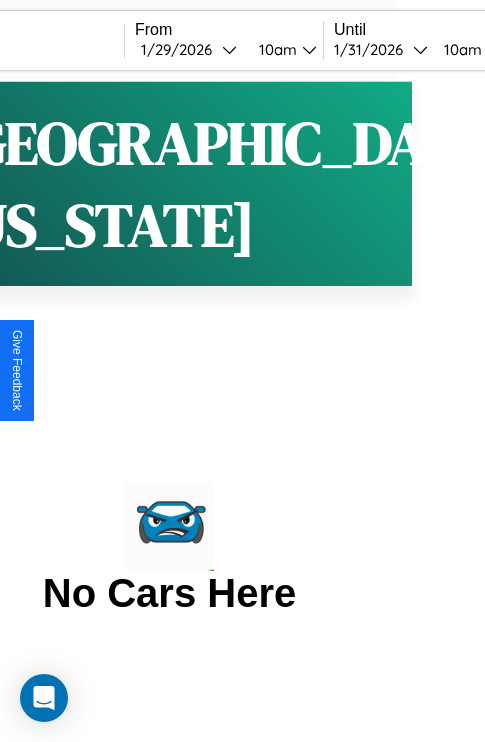 scroll, scrollTop: 0, scrollLeft: 0, axis: both 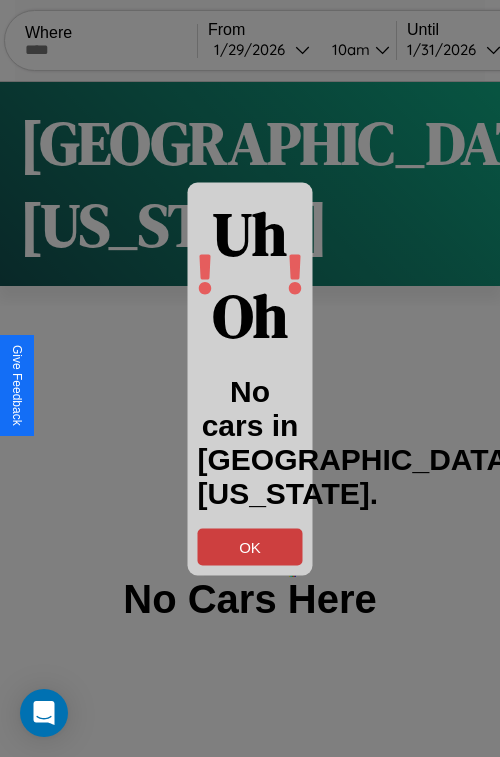 click on "OK" at bounding box center (250, 546) 